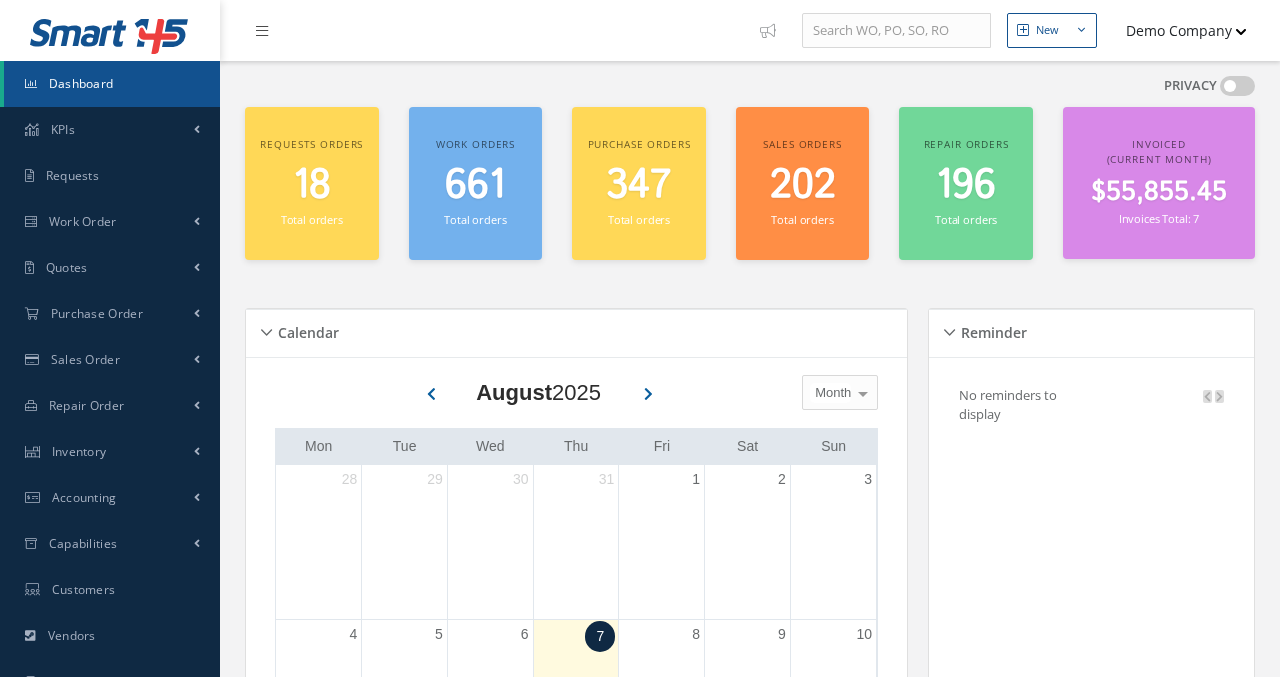 scroll, scrollTop: 0, scrollLeft: 0, axis: both 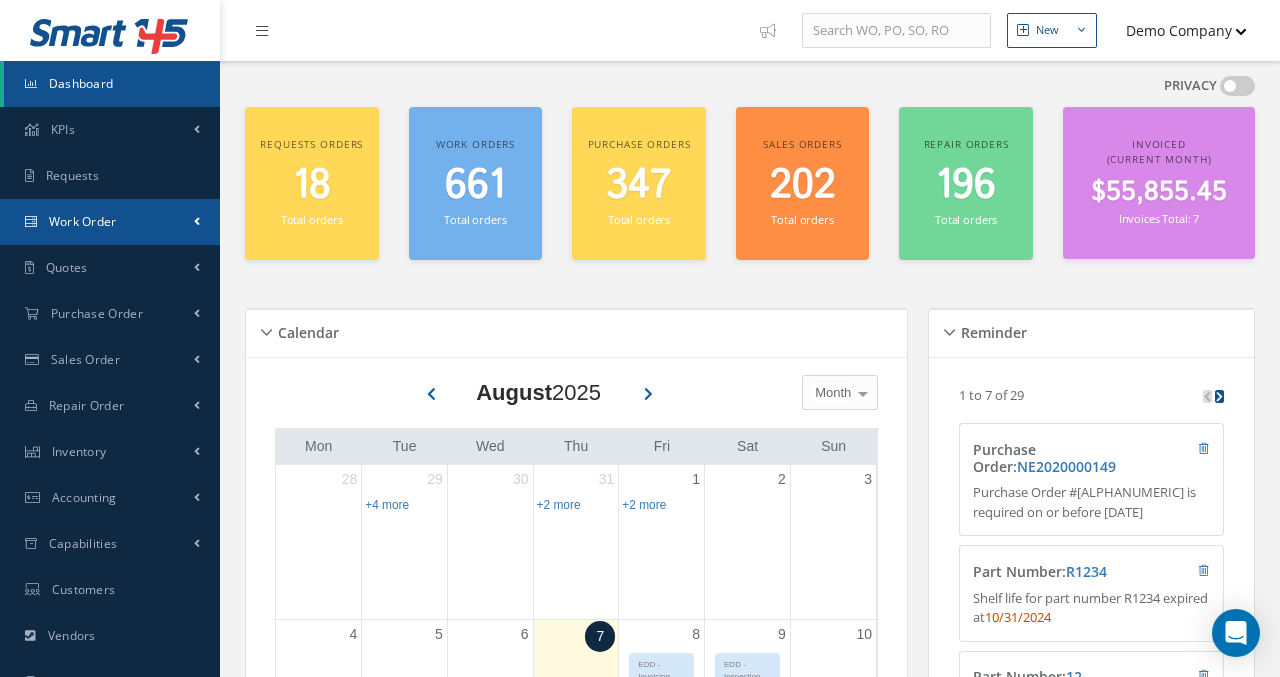 click at bounding box center (197, 221) 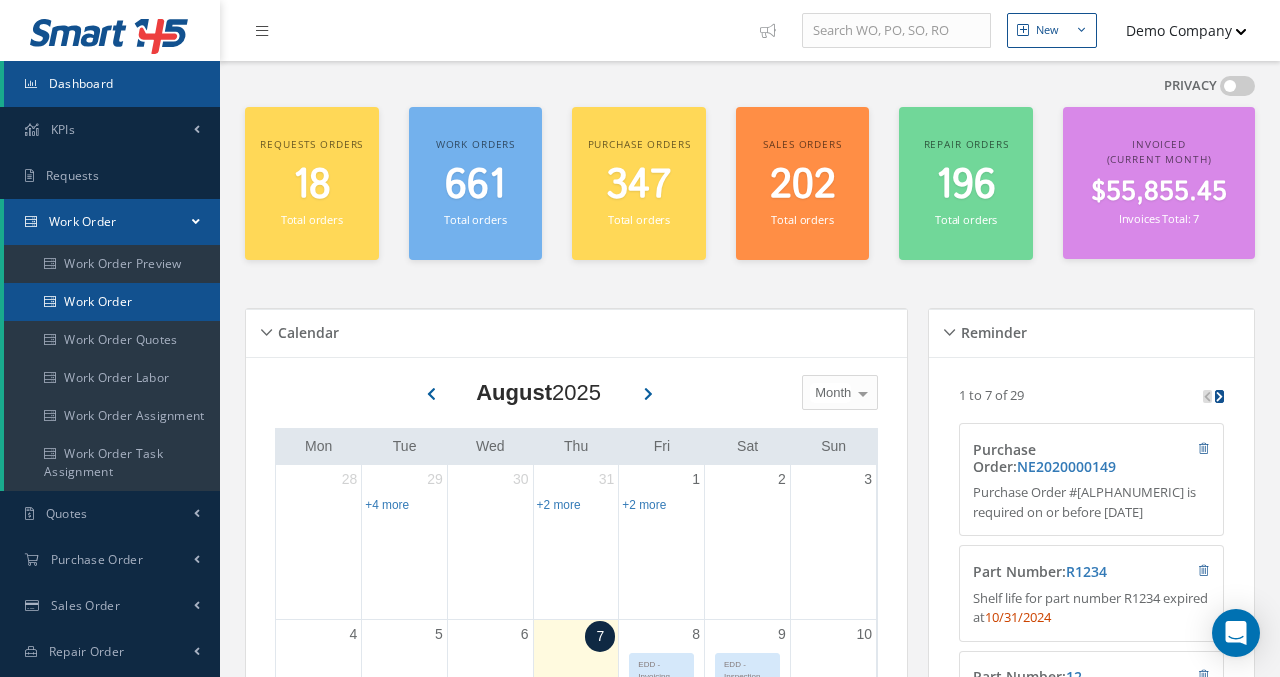 click on "Work Order" at bounding box center [112, 302] 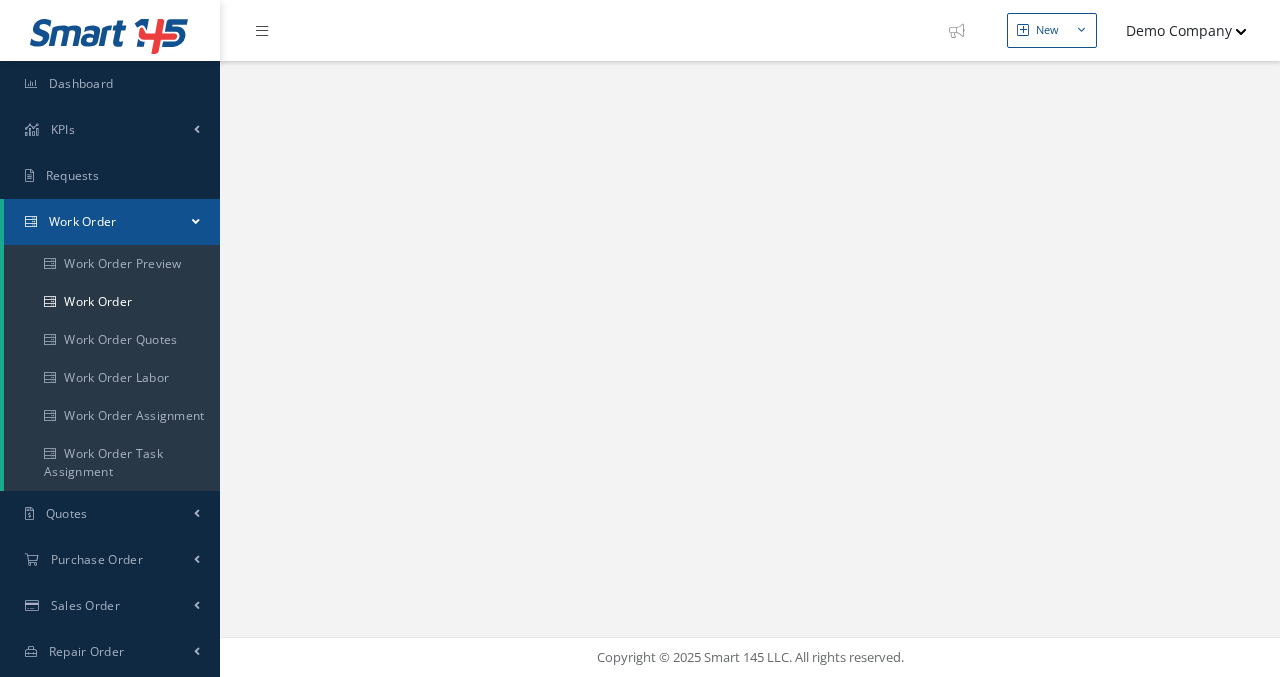 scroll, scrollTop: 0, scrollLeft: 0, axis: both 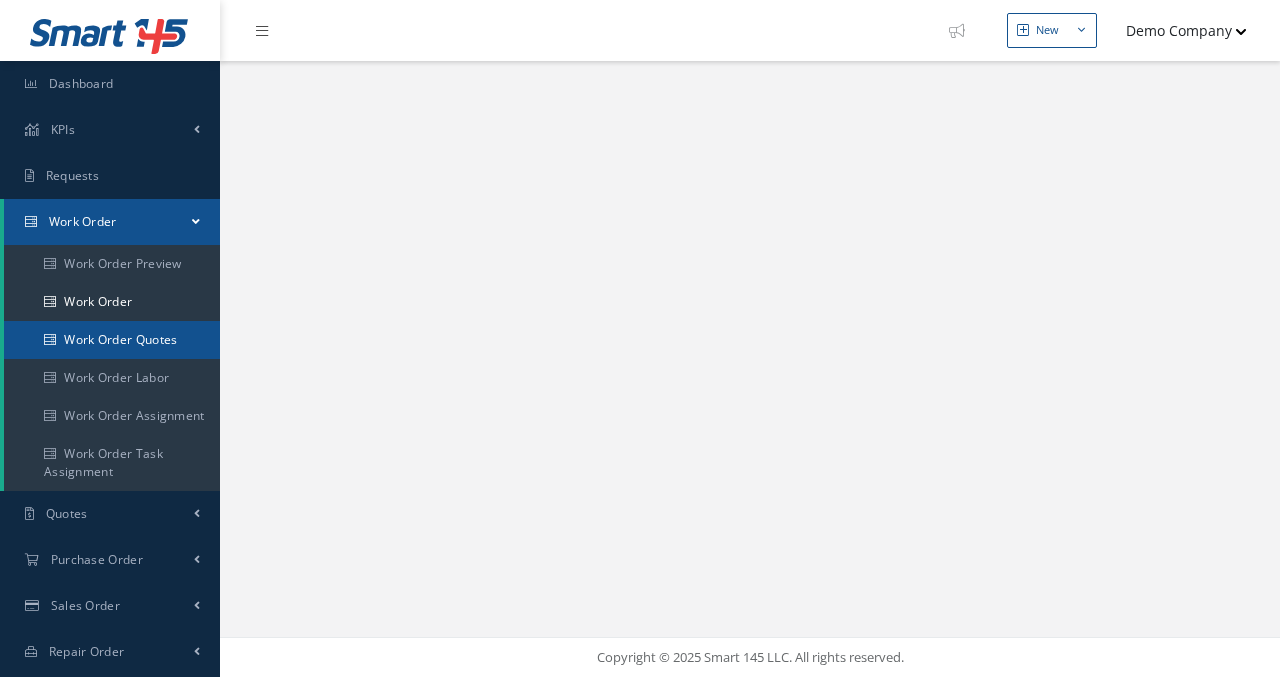 select on "25" 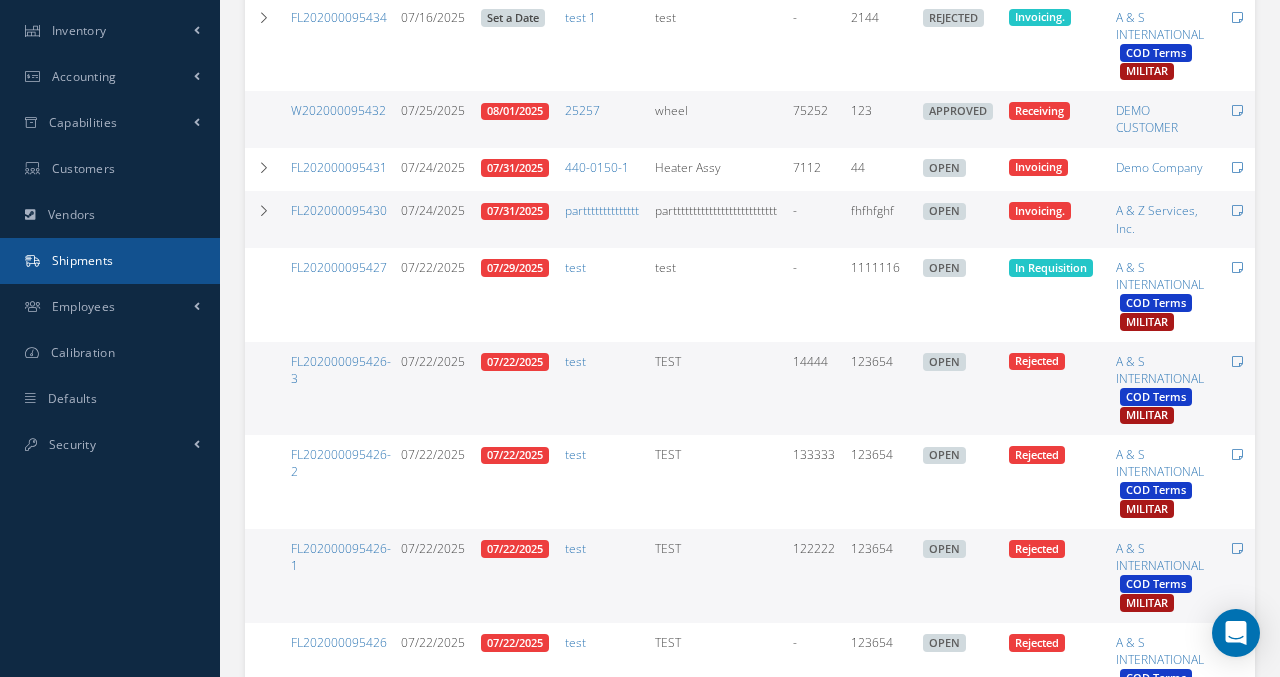 scroll, scrollTop: 735, scrollLeft: 0, axis: vertical 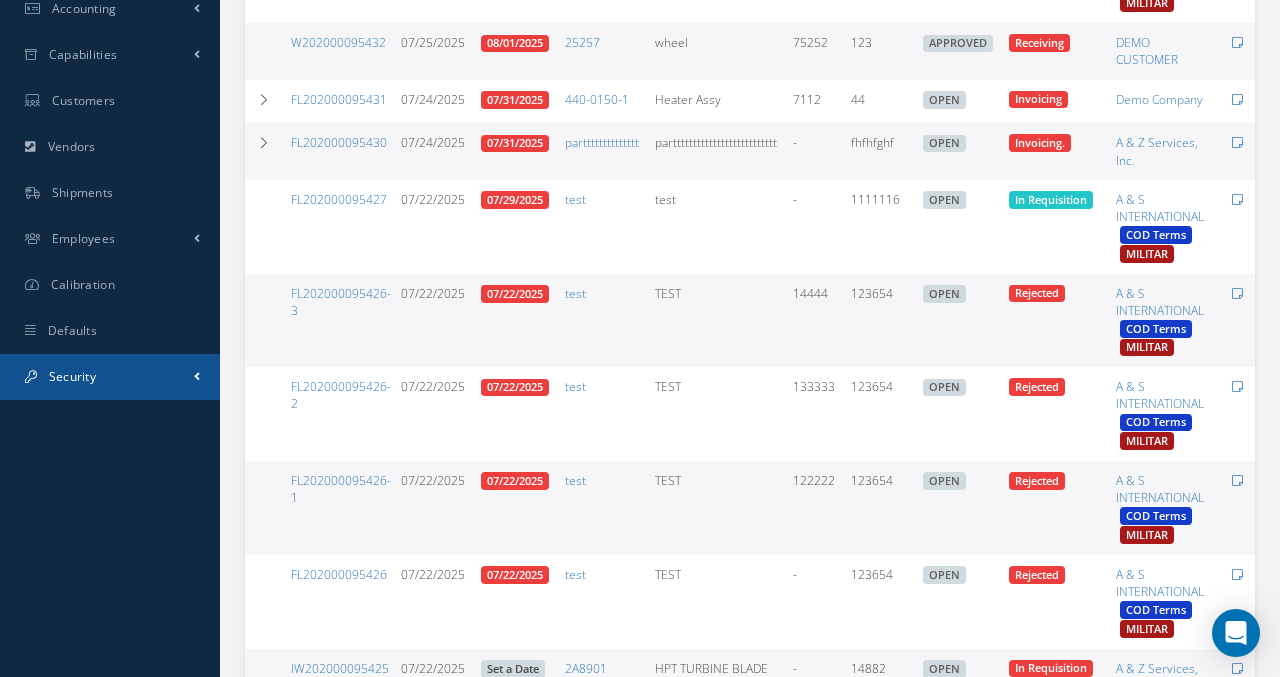 click on "Security" at bounding box center (110, 377) 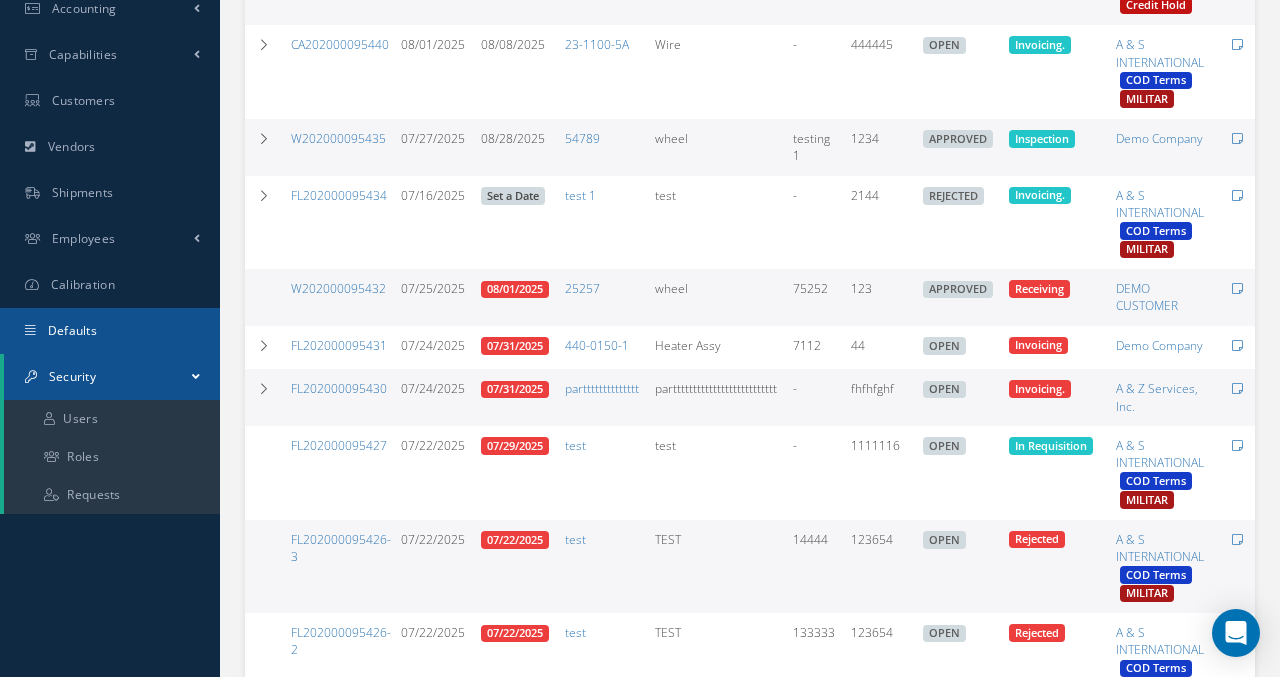 scroll, scrollTop: 489, scrollLeft: 0, axis: vertical 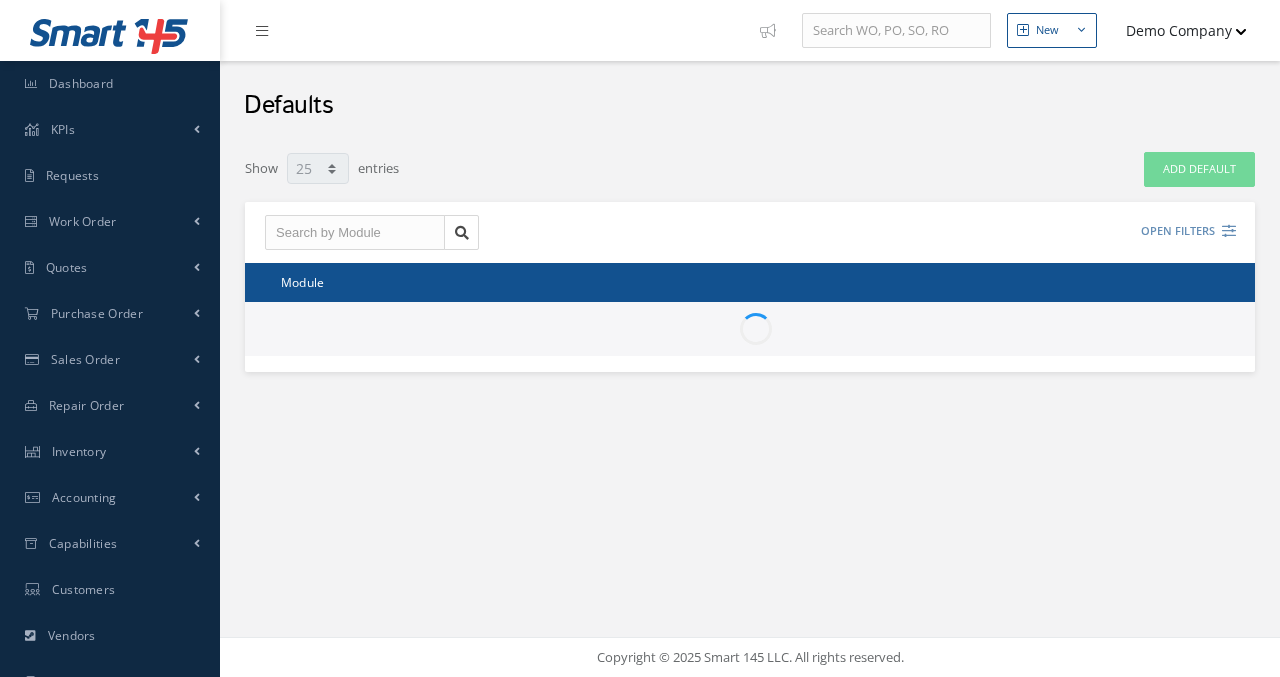 select on "25" 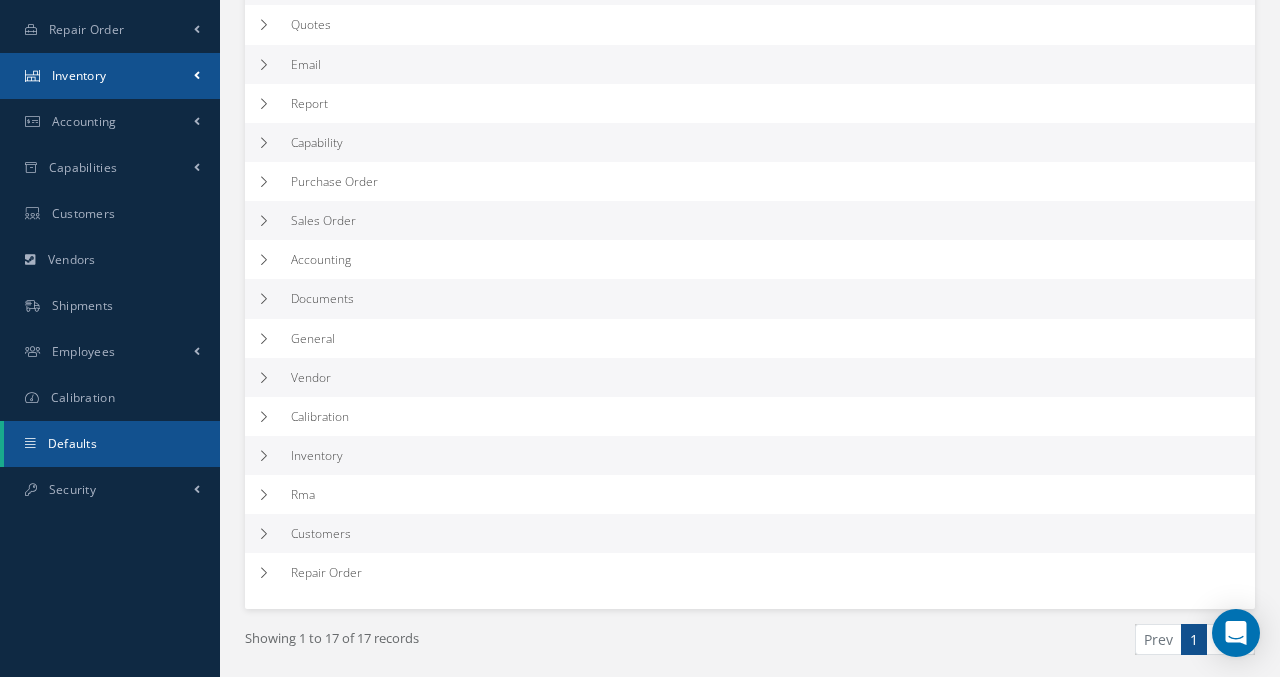 scroll, scrollTop: 323, scrollLeft: 0, axis: vertical 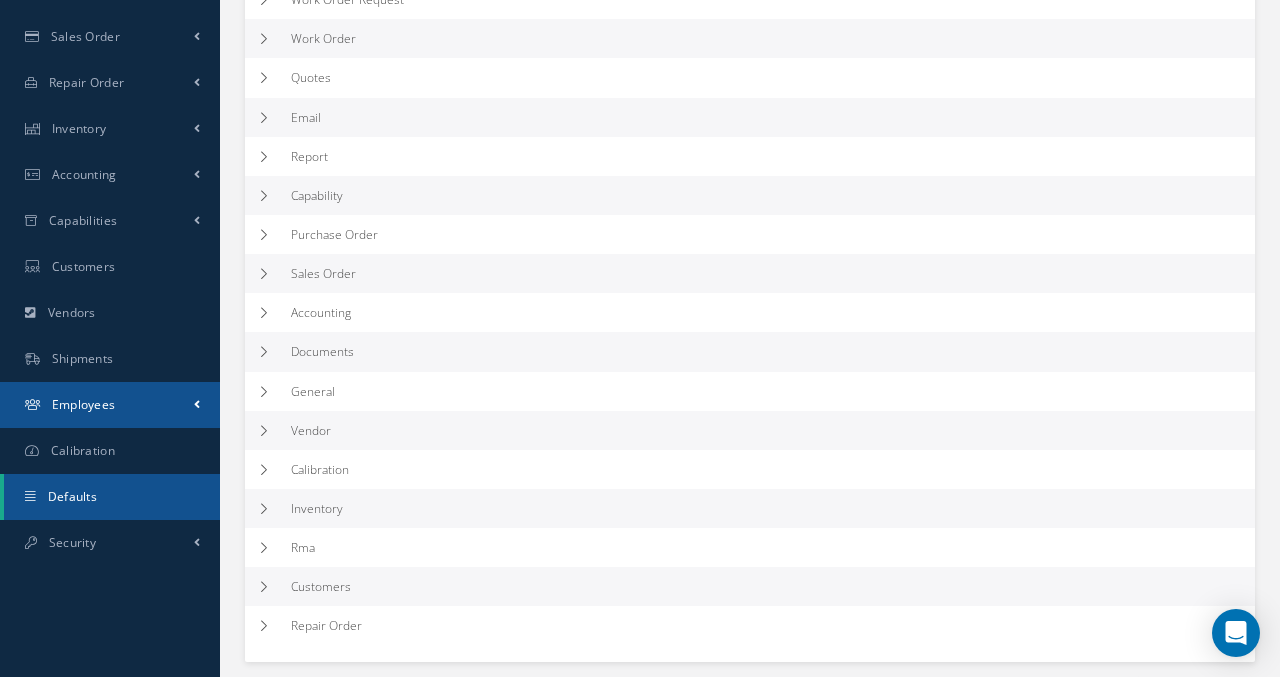 click on "Employees" at bounding box center (110, 405) 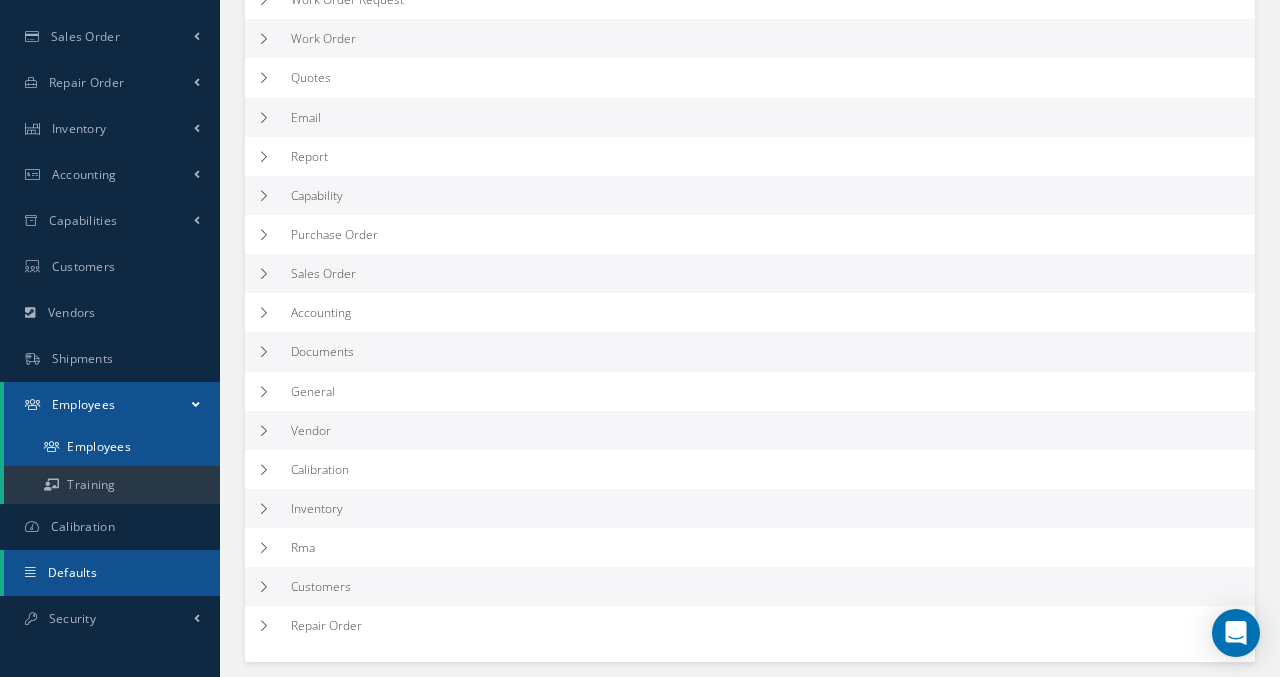 click on "Employees" at bounding box center [112, 447] 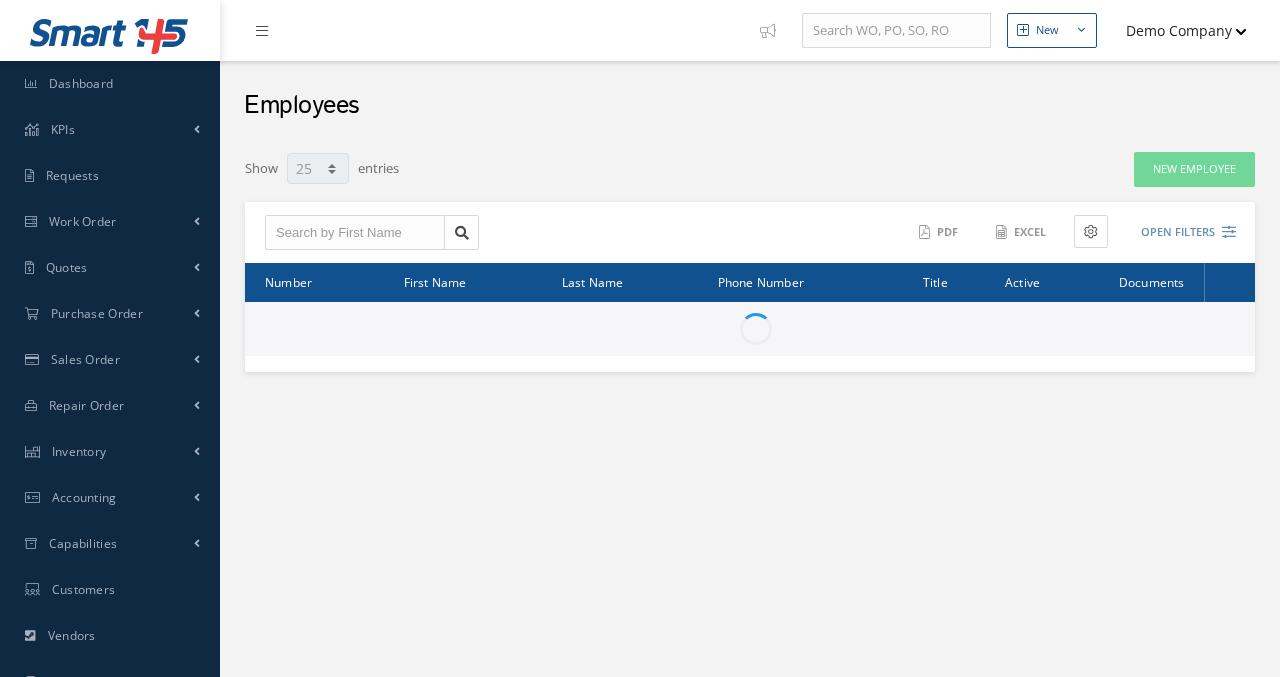 select on "25" 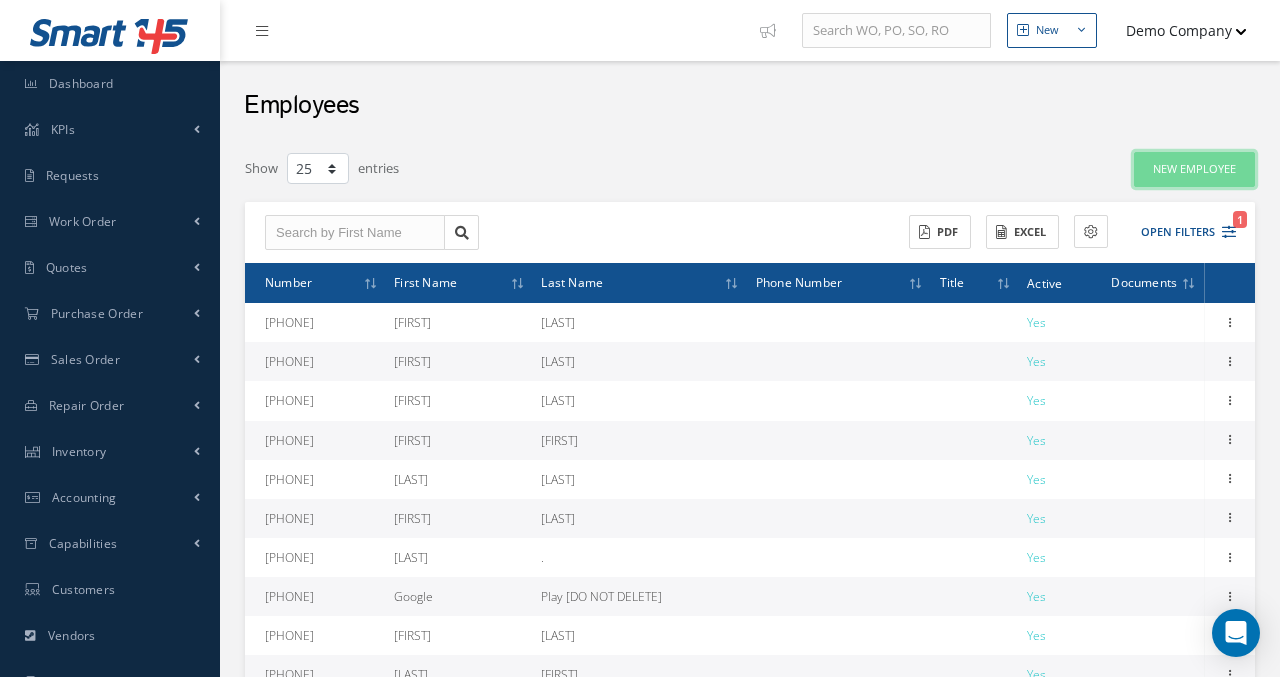 click on "New Employee" at bounding box center (1194, 169) 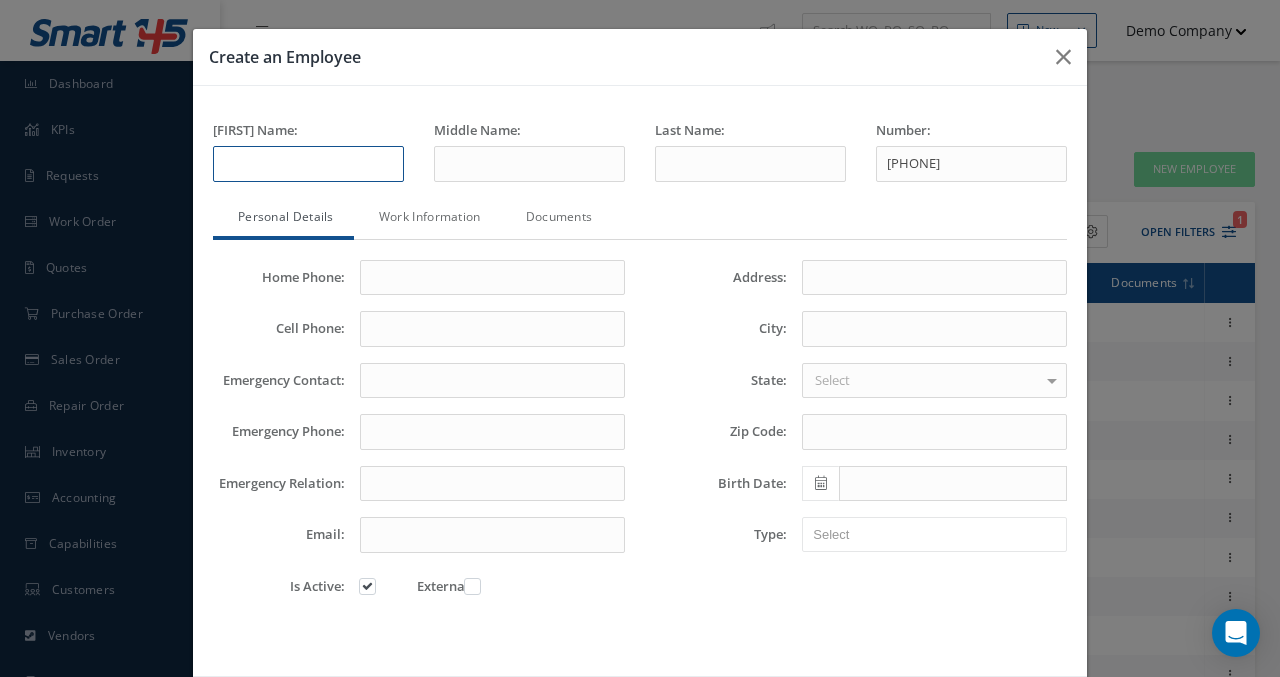click at bounding box center (308, 164) 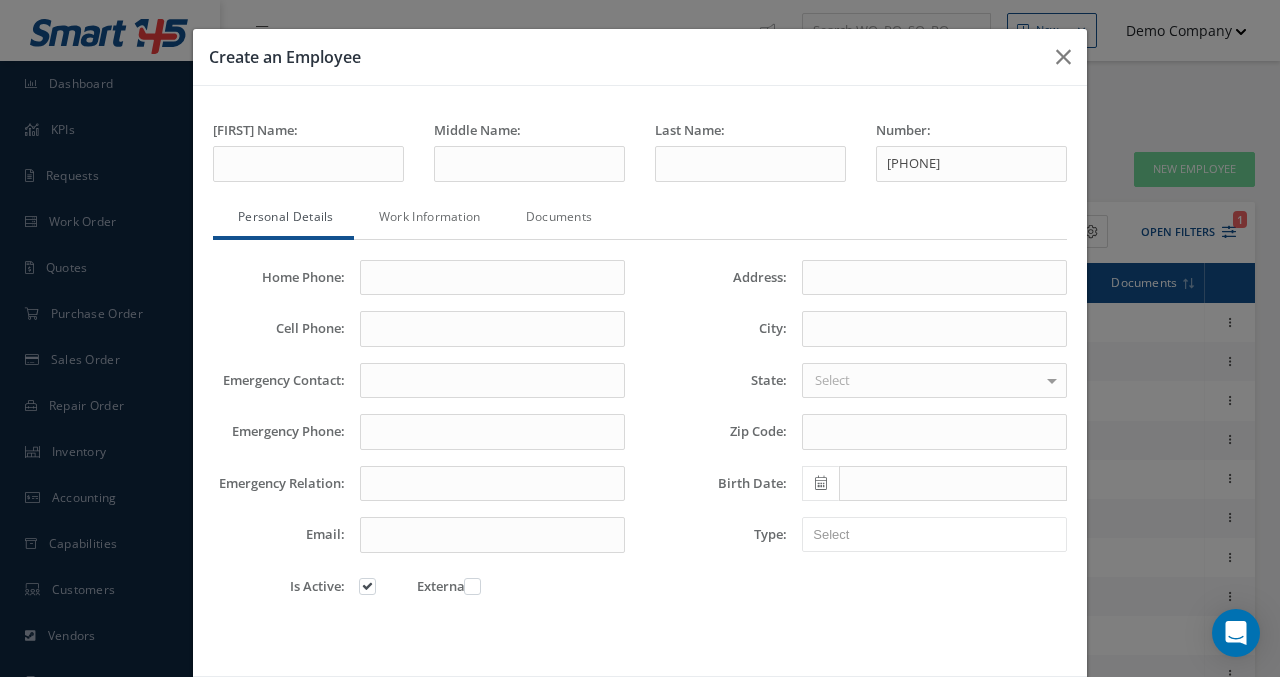 click on "Home Phone:
Cell
Phone:
Emergency Contact:
Emergency Phone:
Emergency Relation:
Email:
Is Active:
External:" at bounding box center [419, 440] 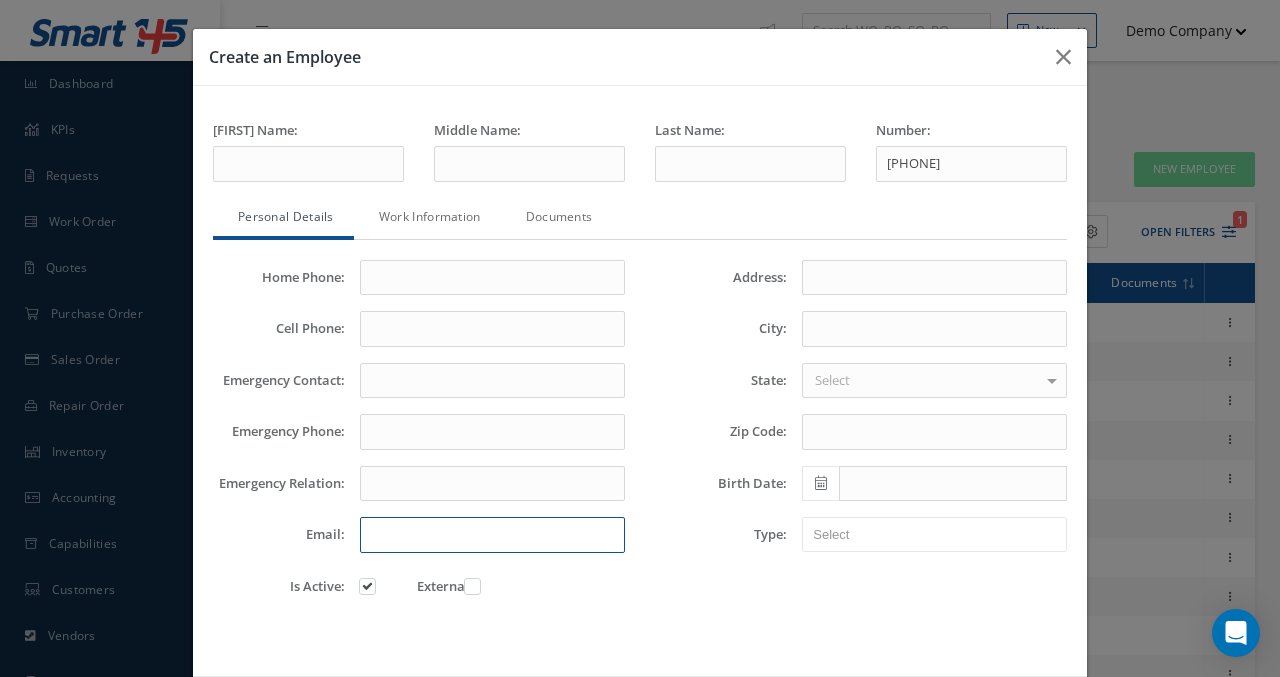 click on "Email:" at bounding box center (492, 535) 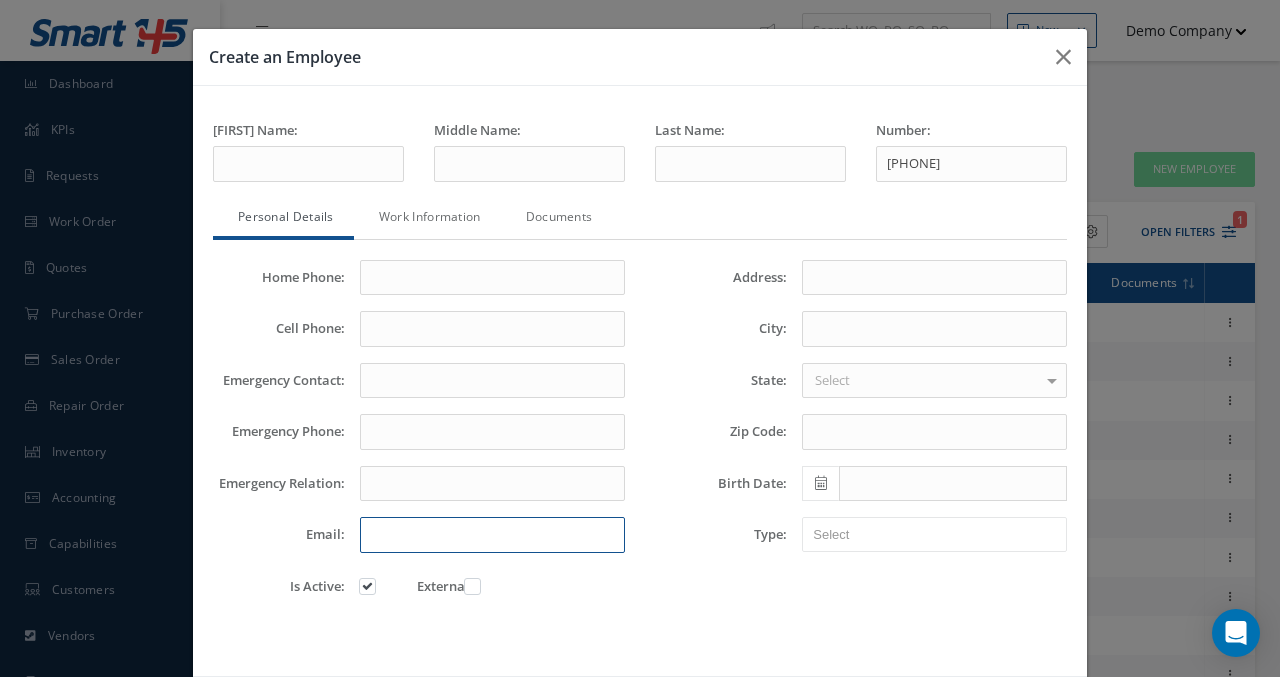 paste on "mazlumaydin@aeroportaviation.com" 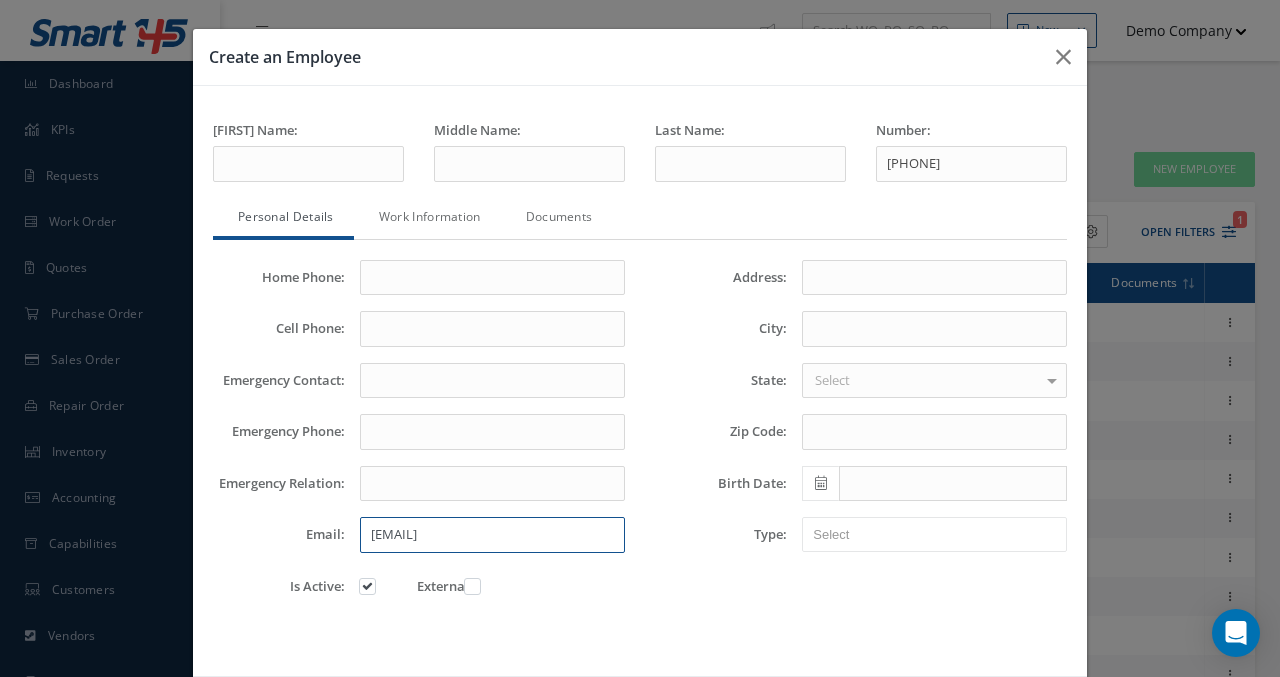 type on "mazlumaydin@aeroportaviation.com" 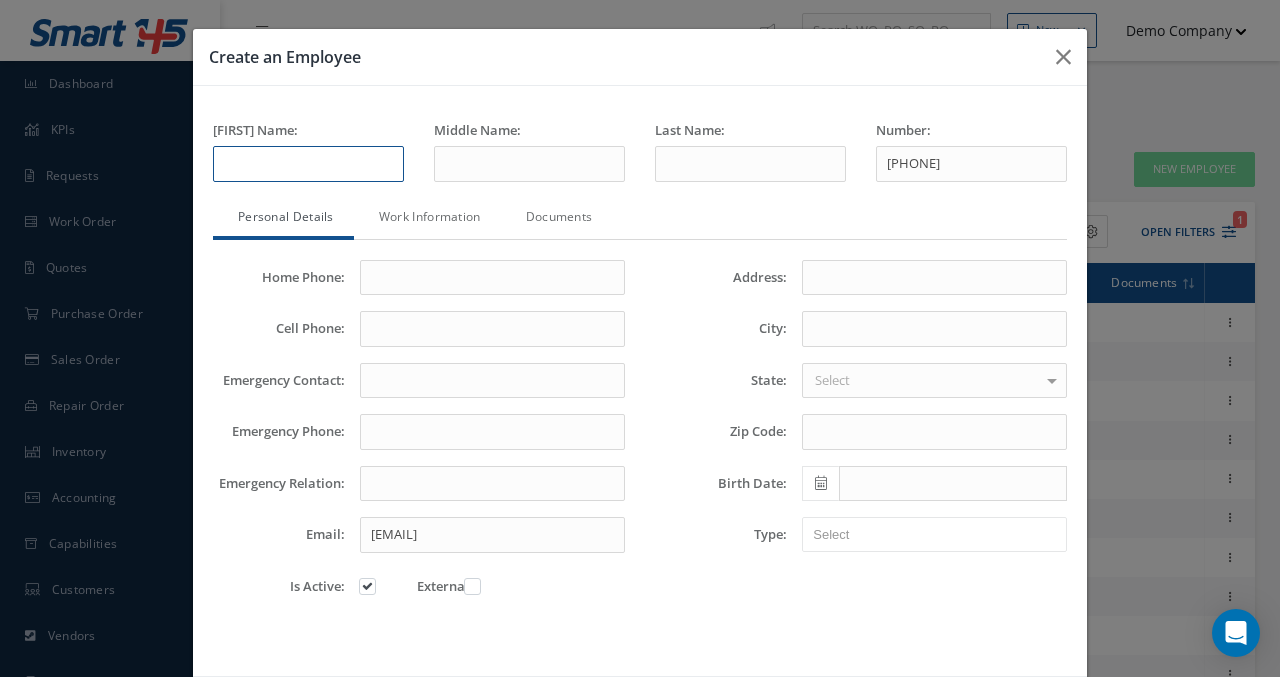 click at bounding box center [308, 164] 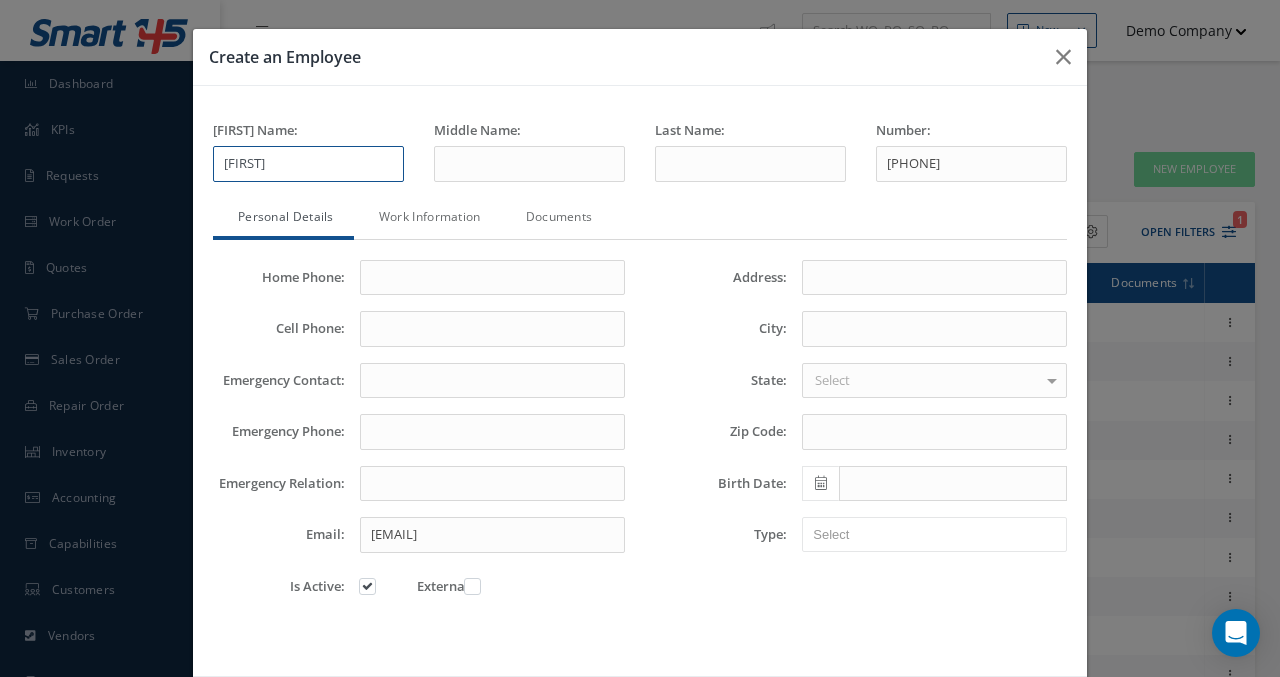 type on "Mazlum" 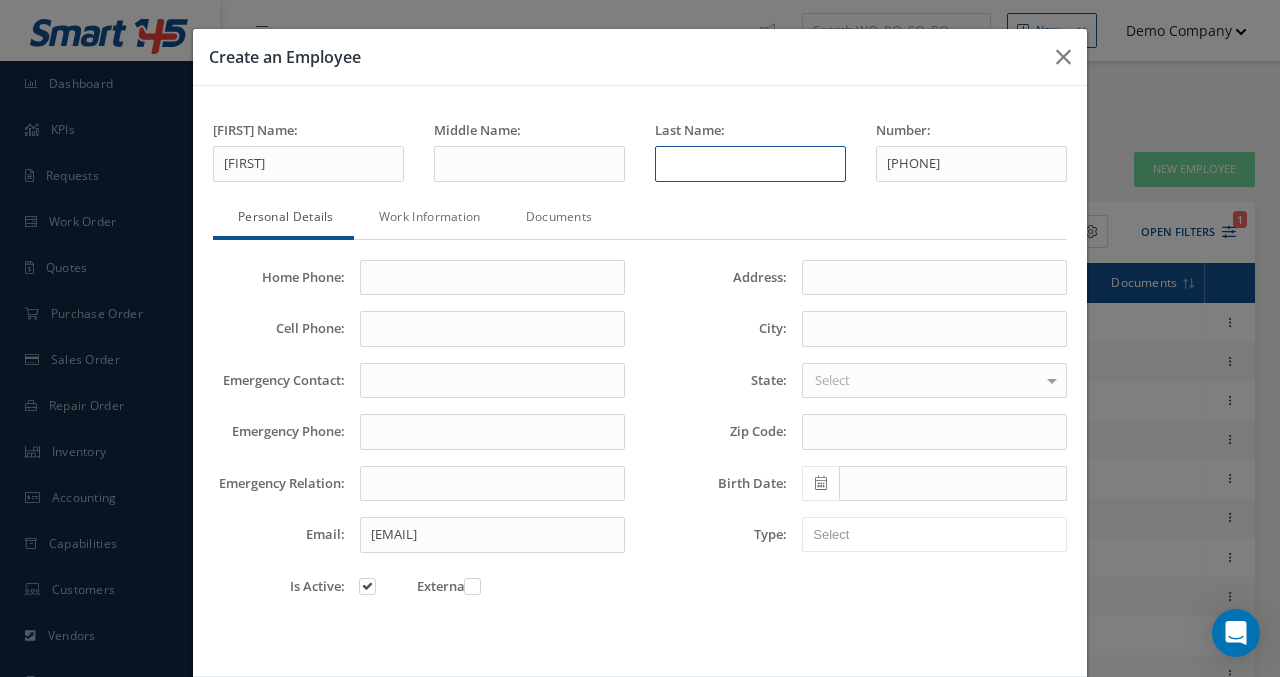 click at bounding box center (750, 164) 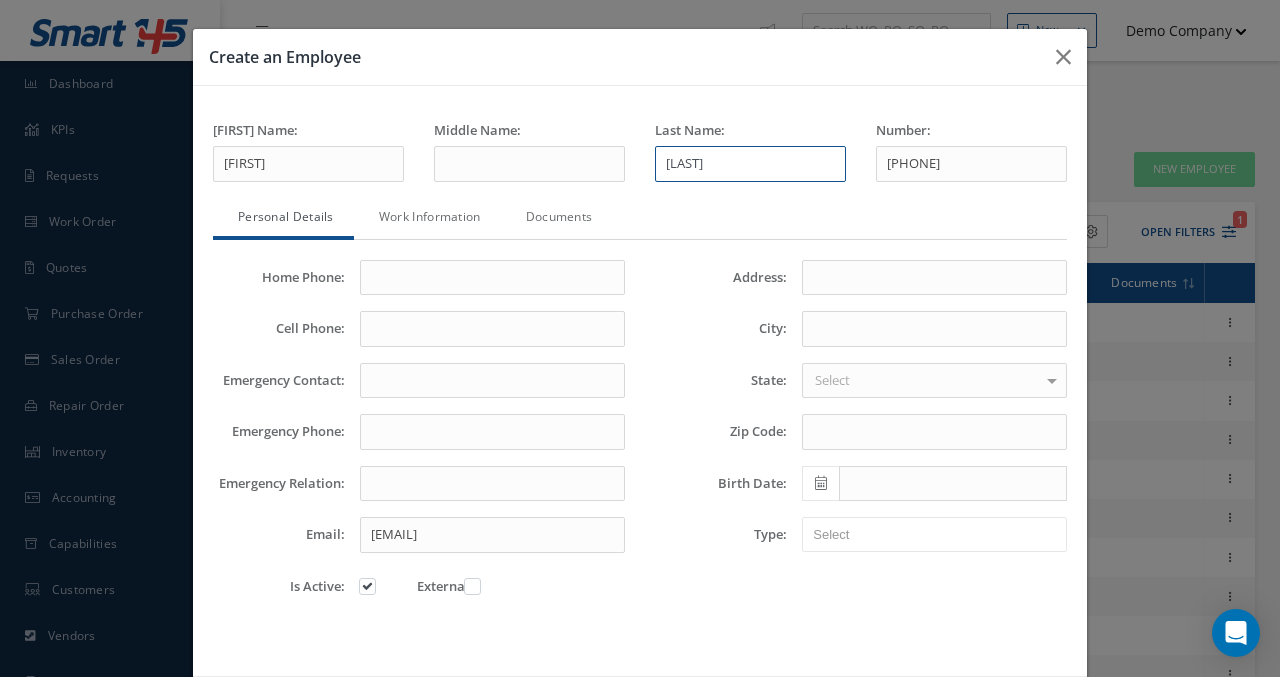 scroll, scrollTop: 96, scrollLeft: 0, axis: vertical 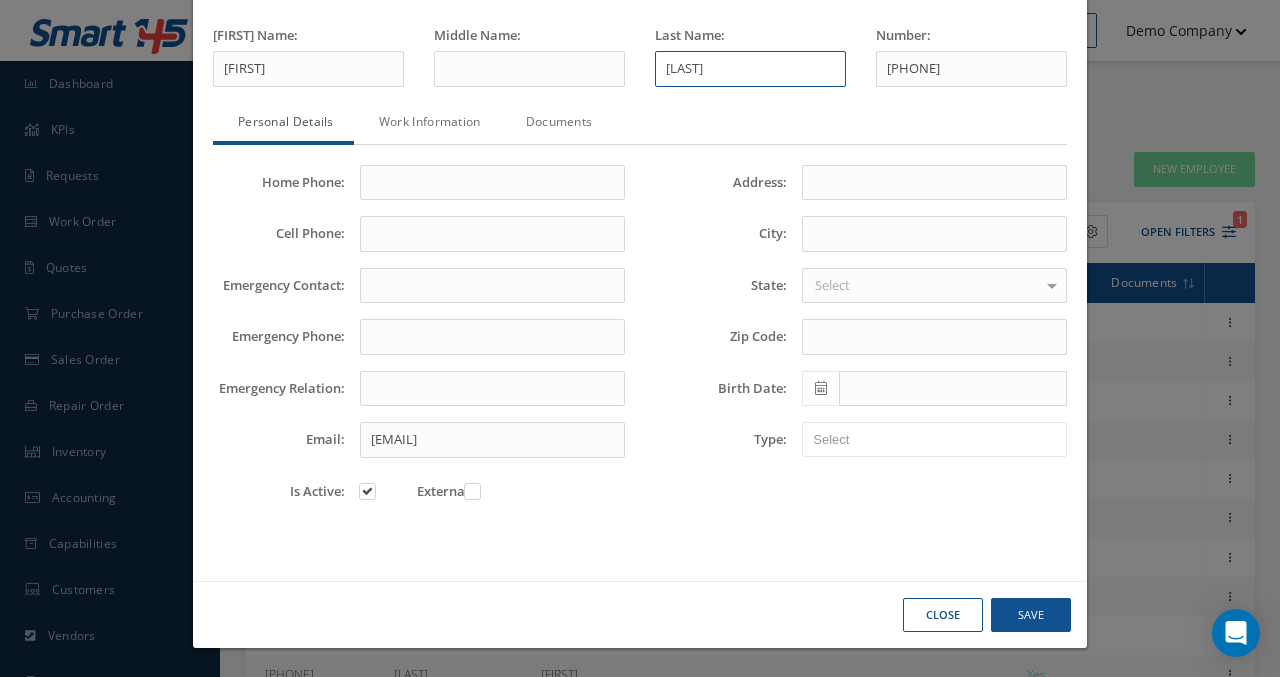 type on "Aydin" 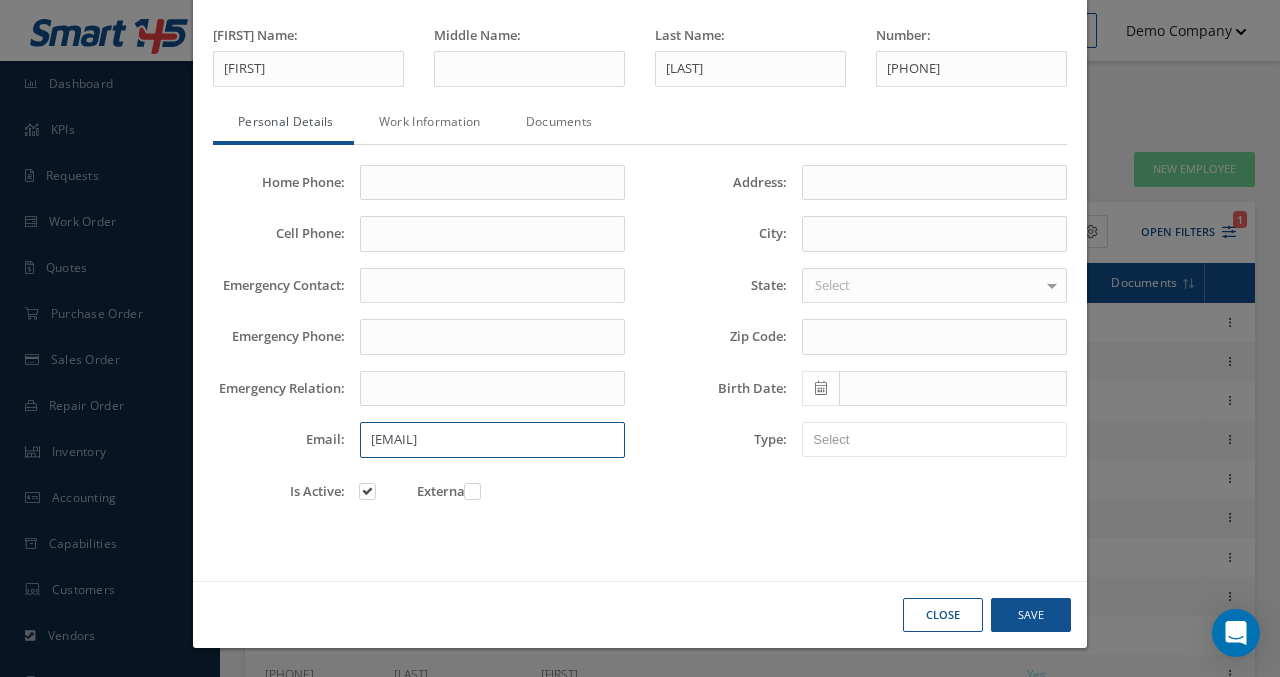 click on "mazlumaydin@aeroportaviation.com" at bounding box center [492, 440] 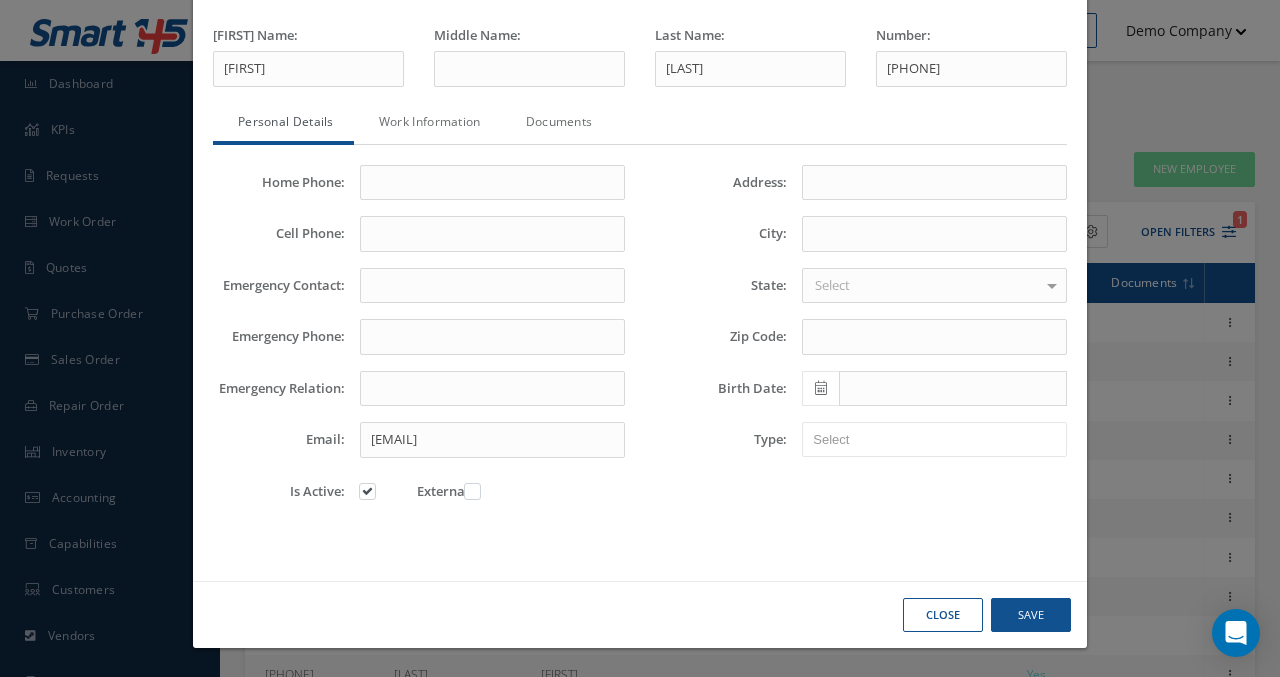 click on "Technician
Inspector
Office Personnel
Service
Technician in Training
Receiving inspector
Assistant
Release Inspector
Select" at bounding box center [934, 439] 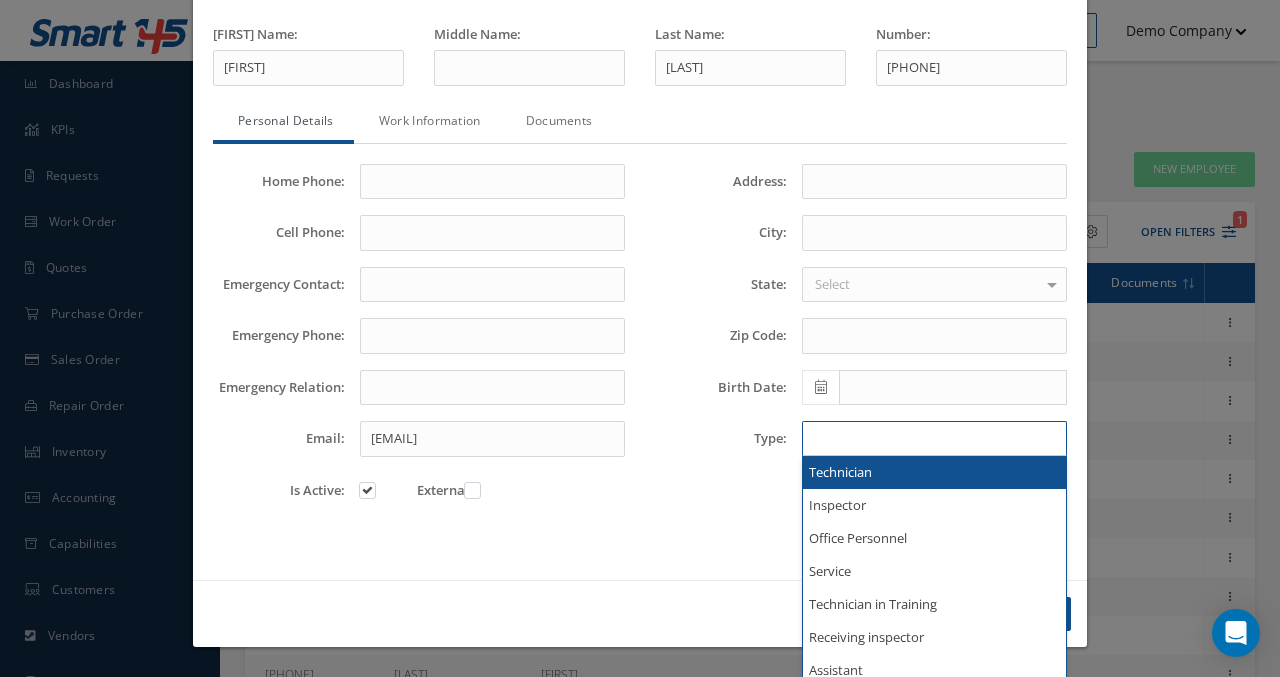 click at bounding box center [843, 438] 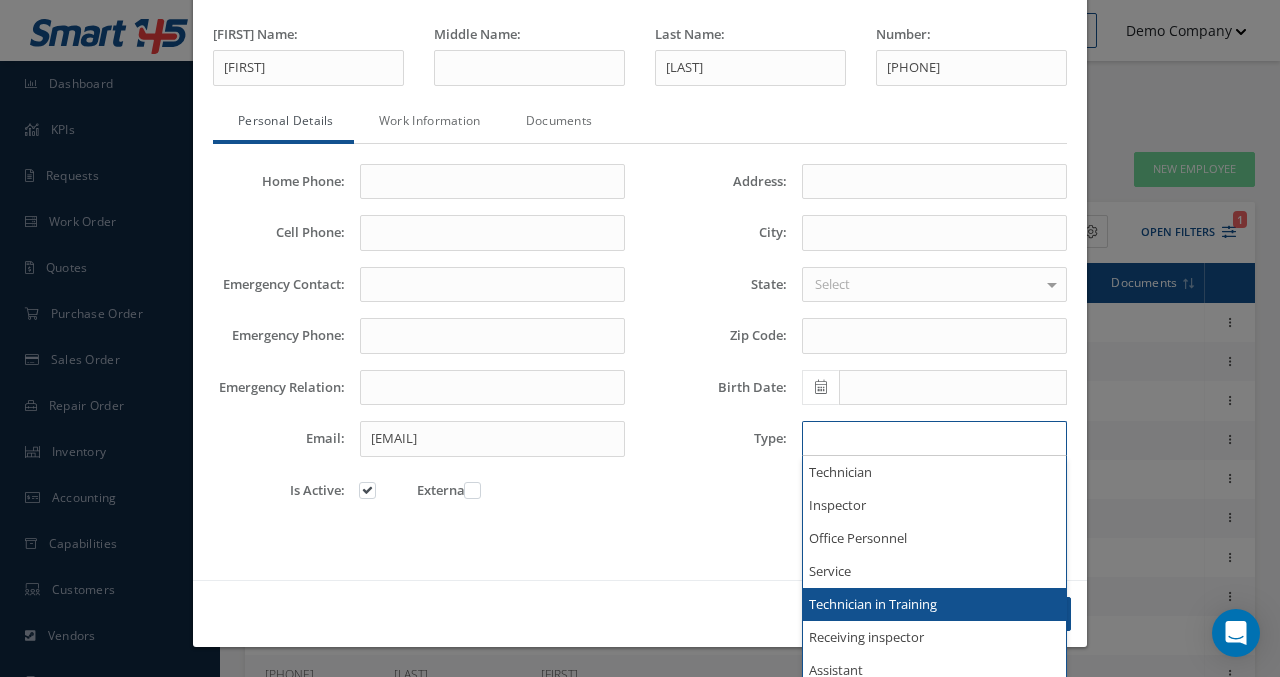 scroll, scrollTop: 24, scrollLeft: 0, axis: vertical 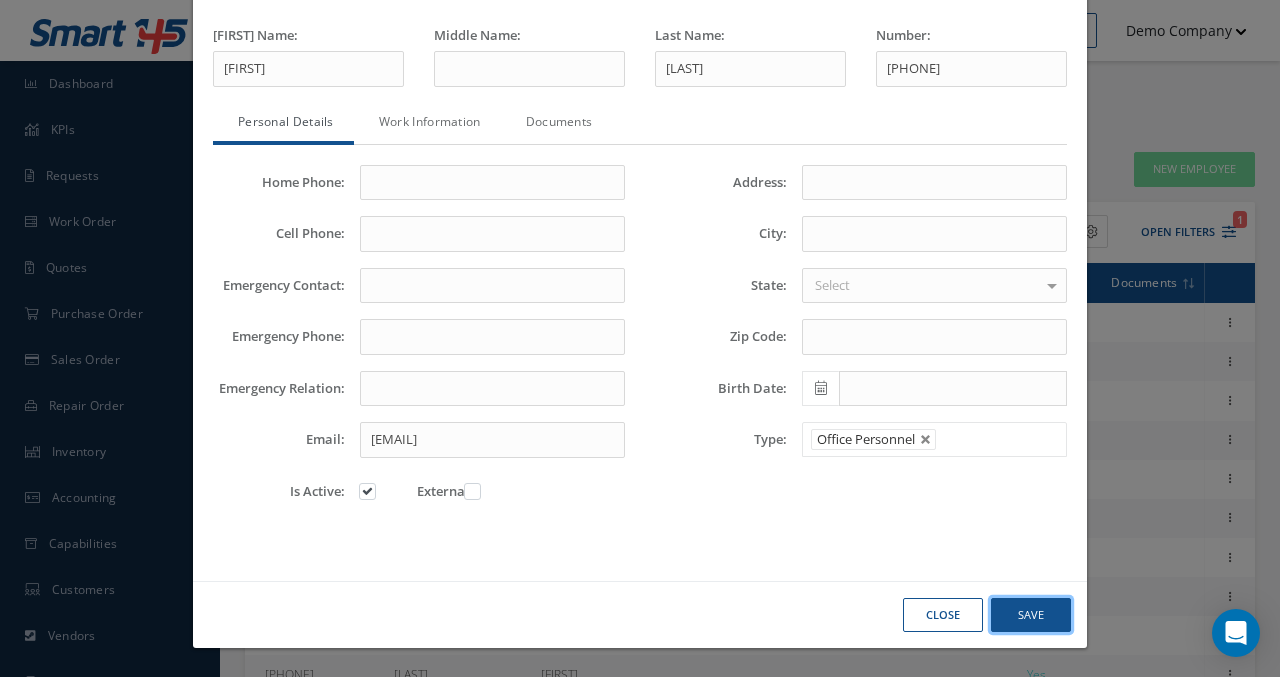 click on "Save" at bounding box center [0, 0] 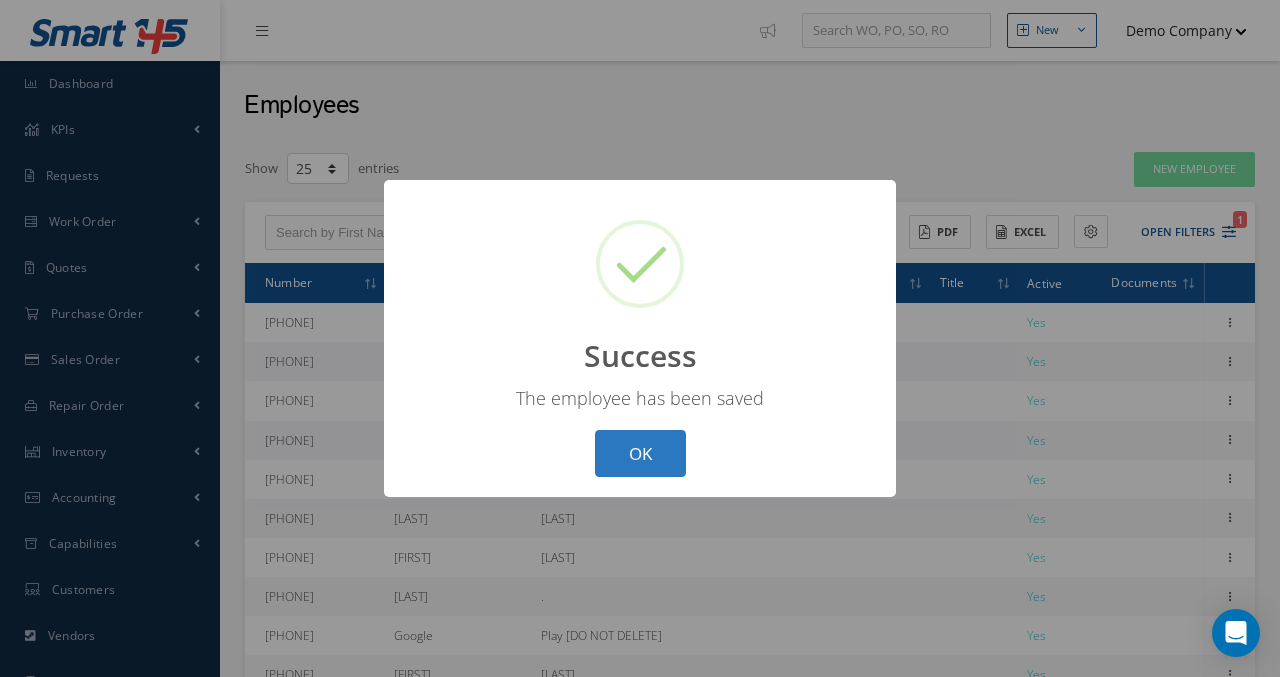 click on "OK" at bounding box center [640, 453] 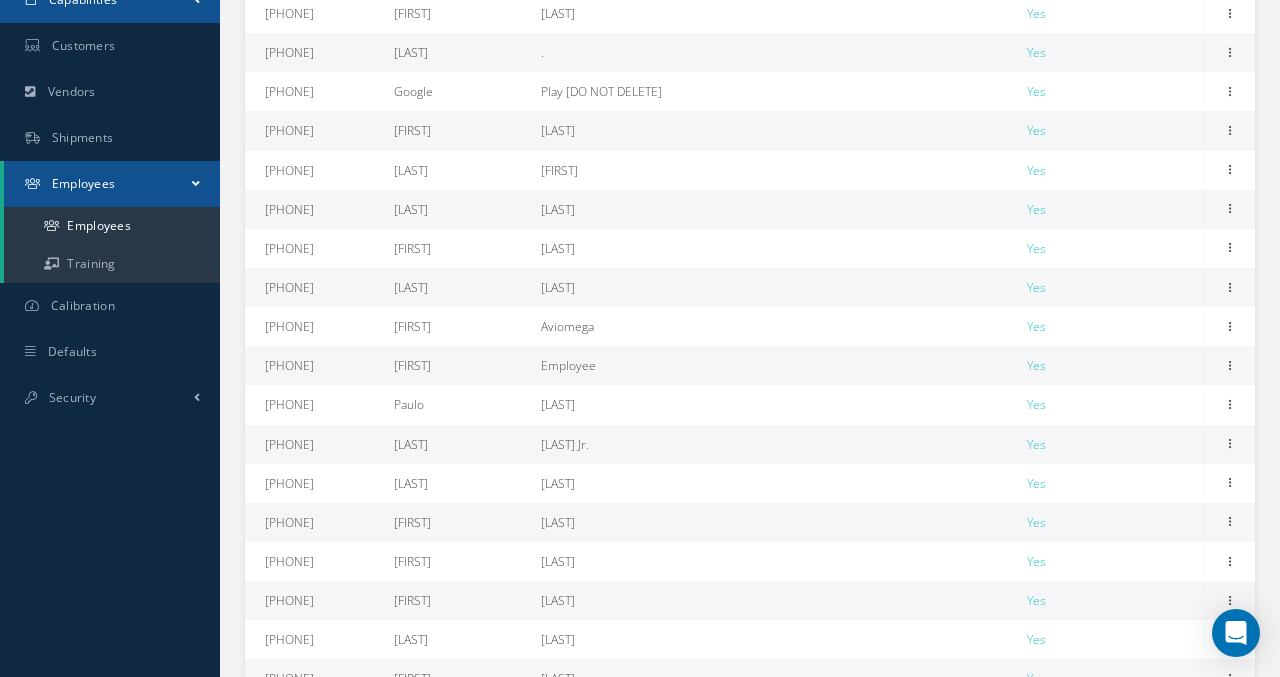 scroll, scrollTop: 557, scrollLeft: 0, axis: vertical 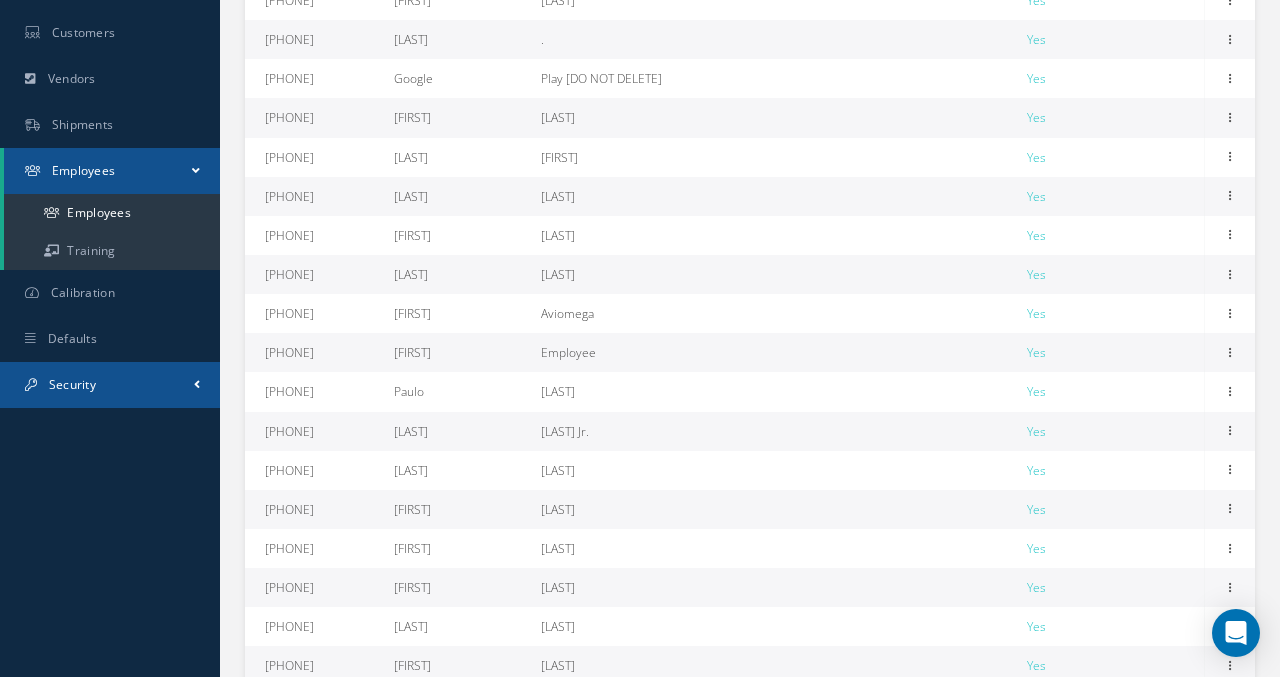 click on "Security" at bounding box center (110, 385) 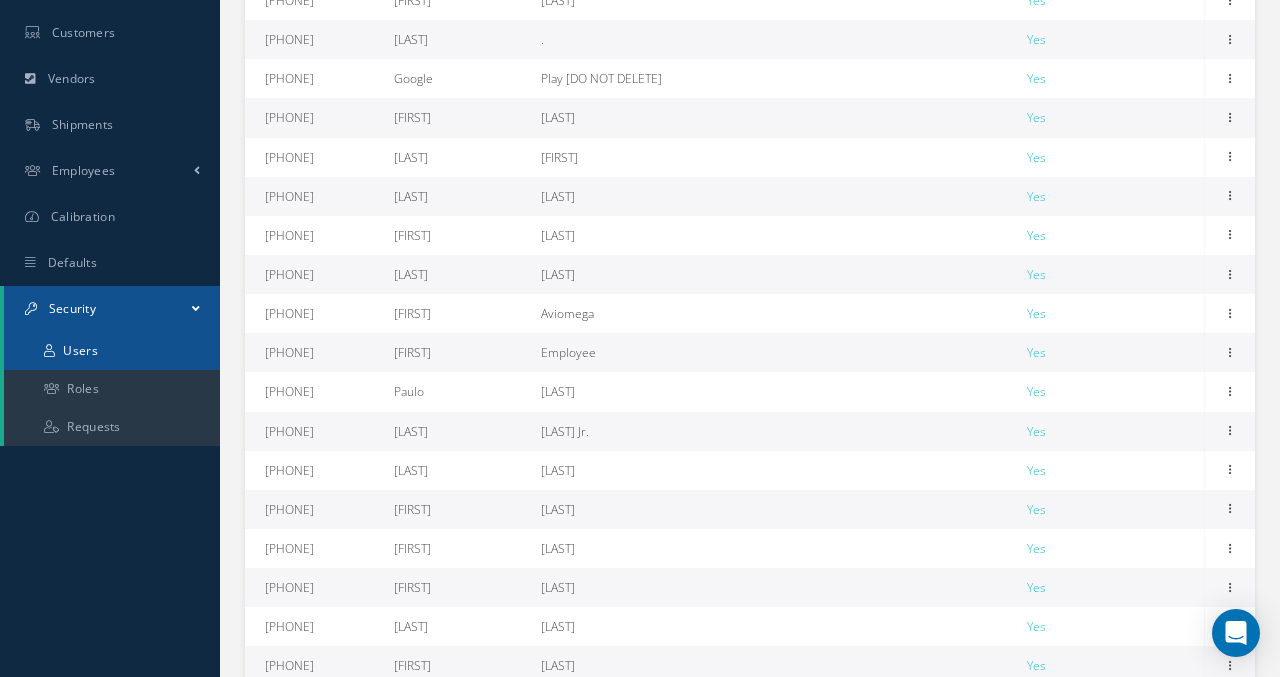 click on "Users" at bounding box center [112, 351] 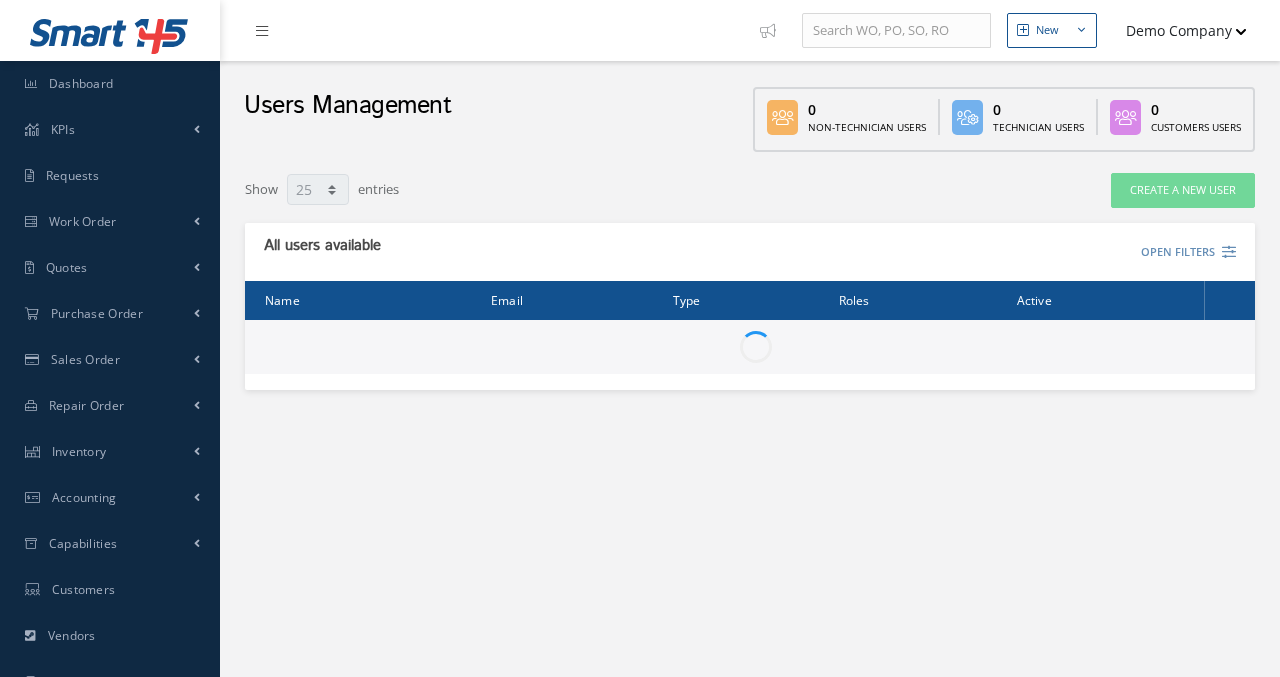 select on "25" 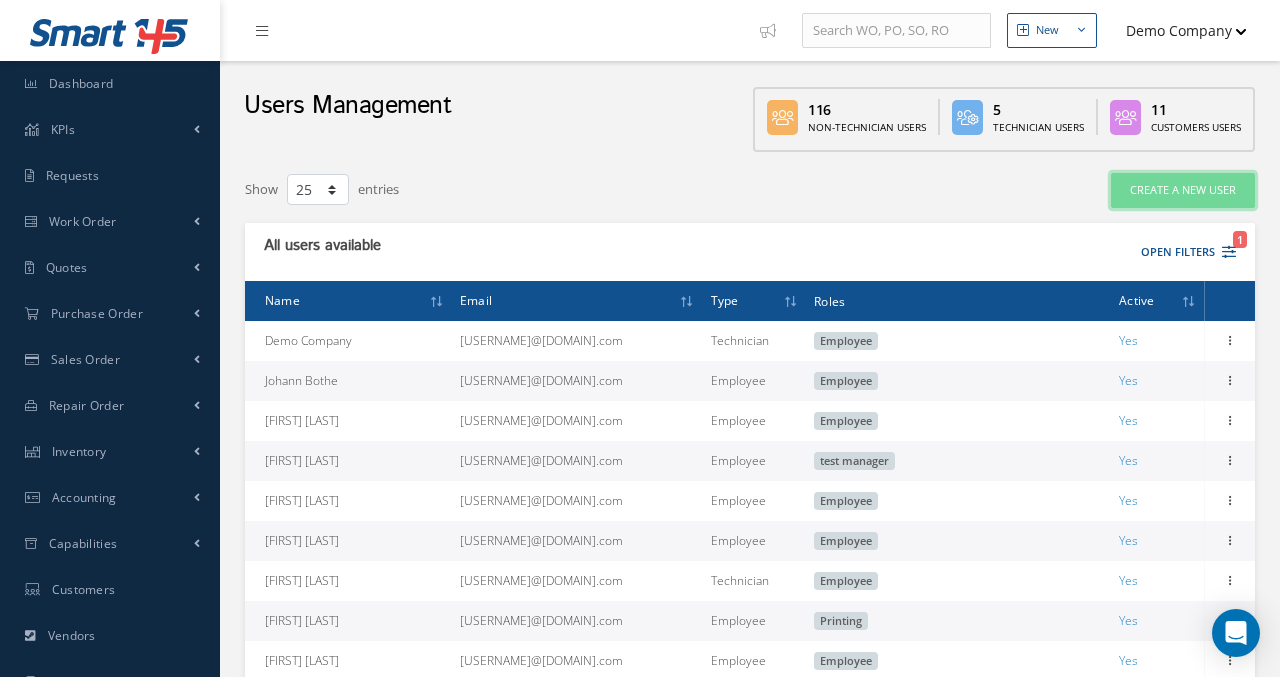 click on "Create a New User" at bounding box center (1183, 190) 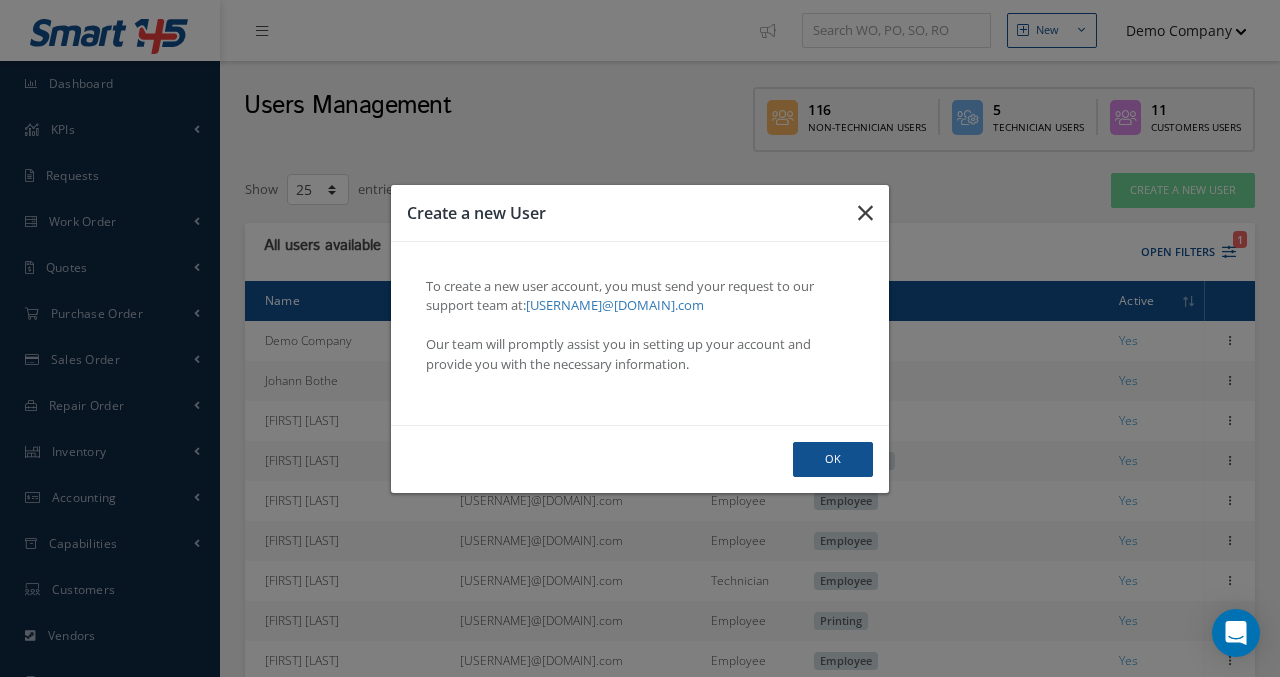 click at bounding box center [0, 0] 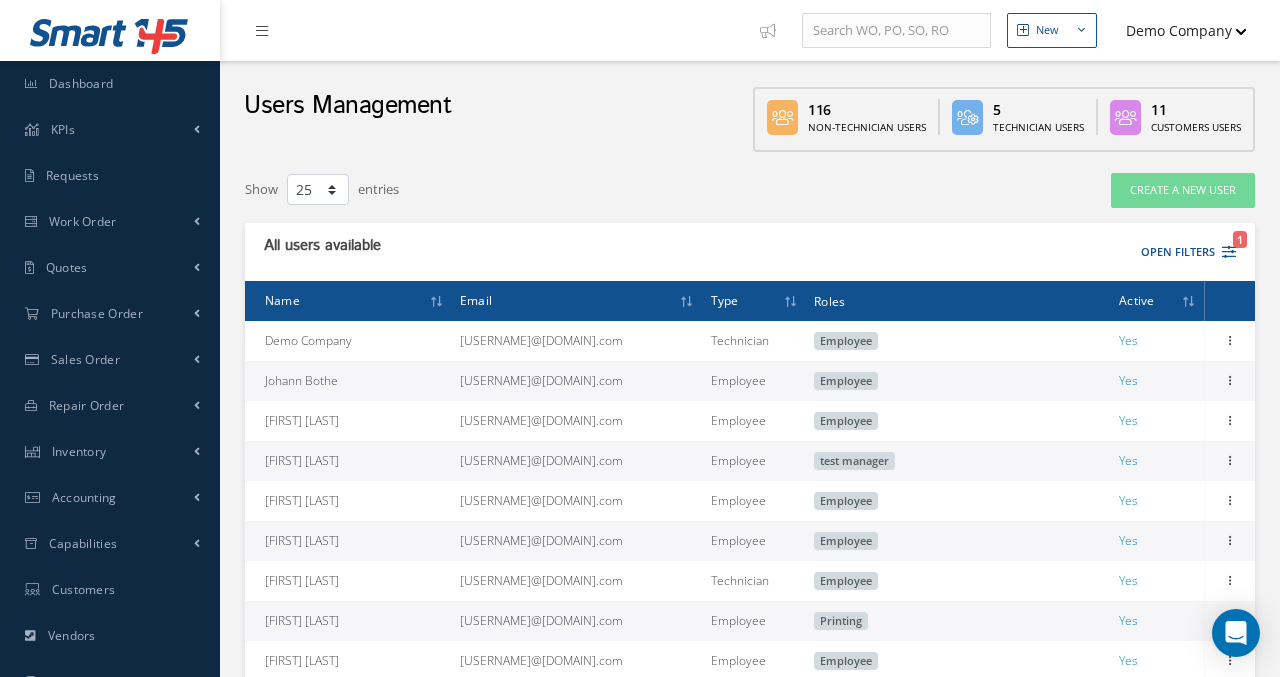 click on "Demo Company" at bounding box center (1177, 30) 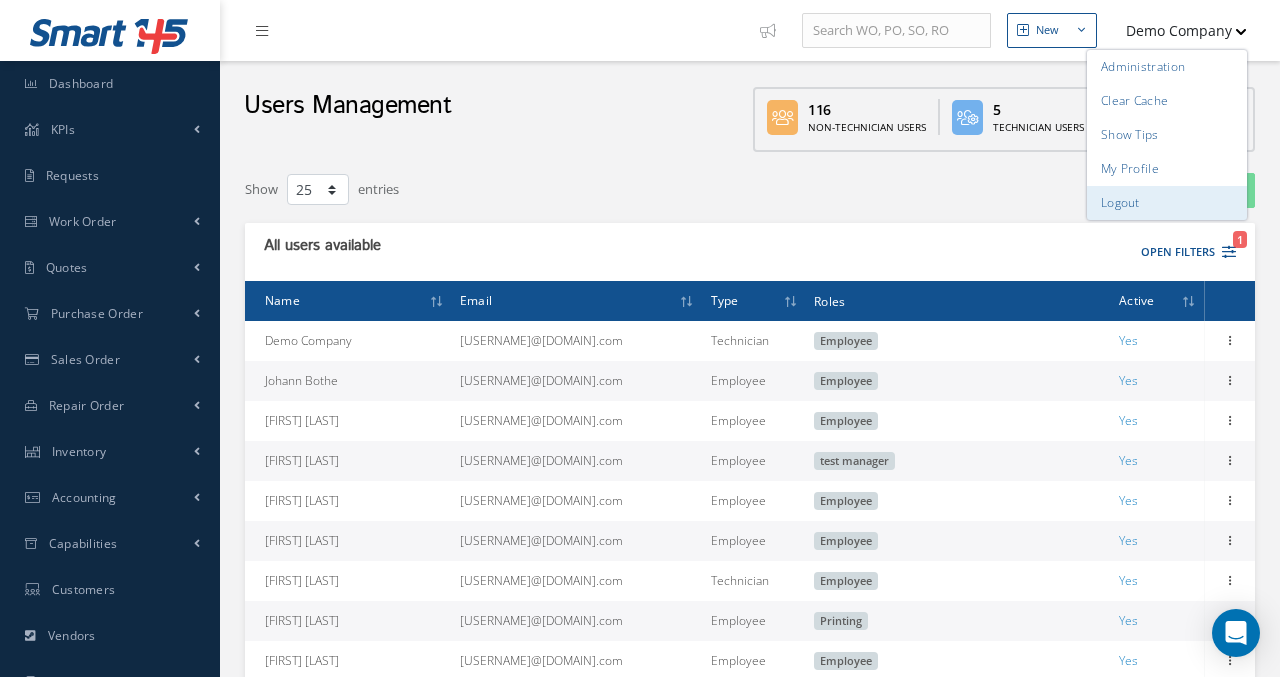 click on "Logout" at bounding box center [1167, 203] 